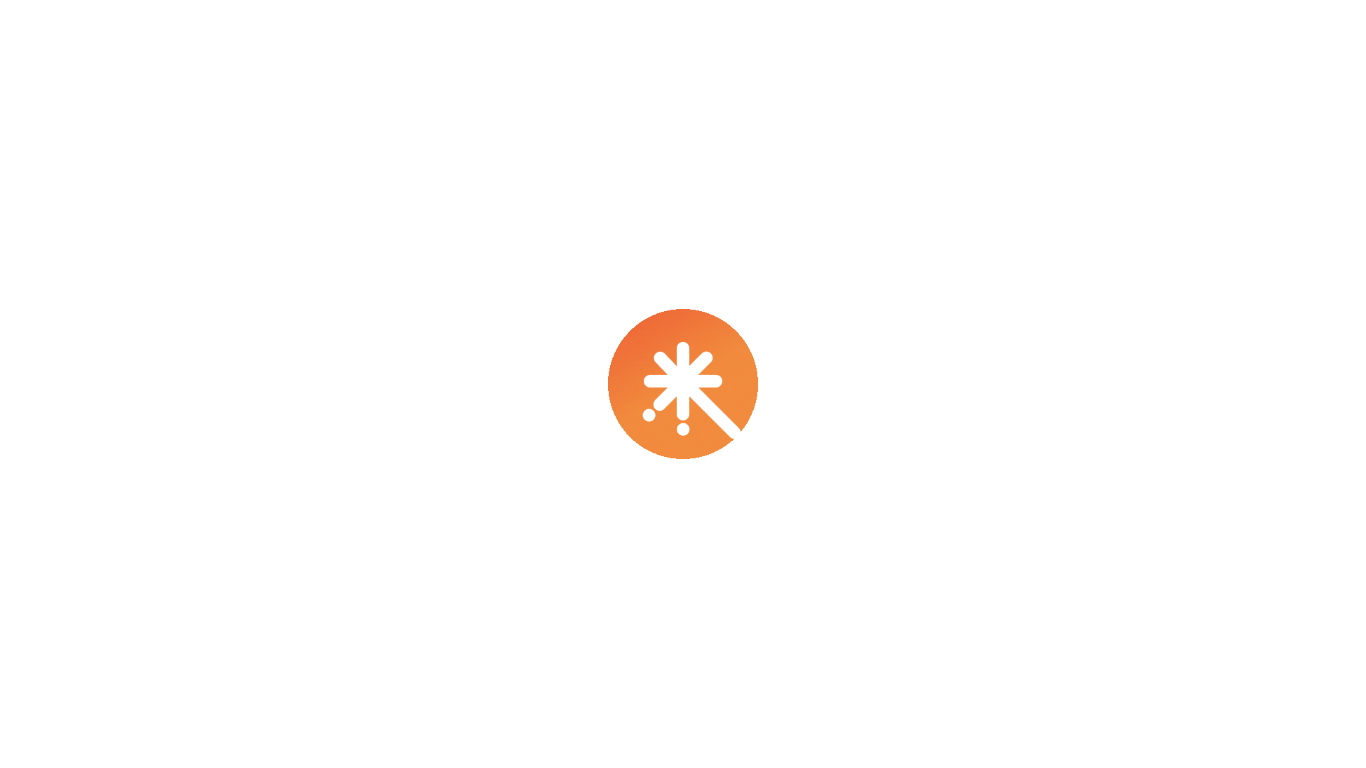 scroll, scrollTop: 0, scrollLeft: 0, axis: both 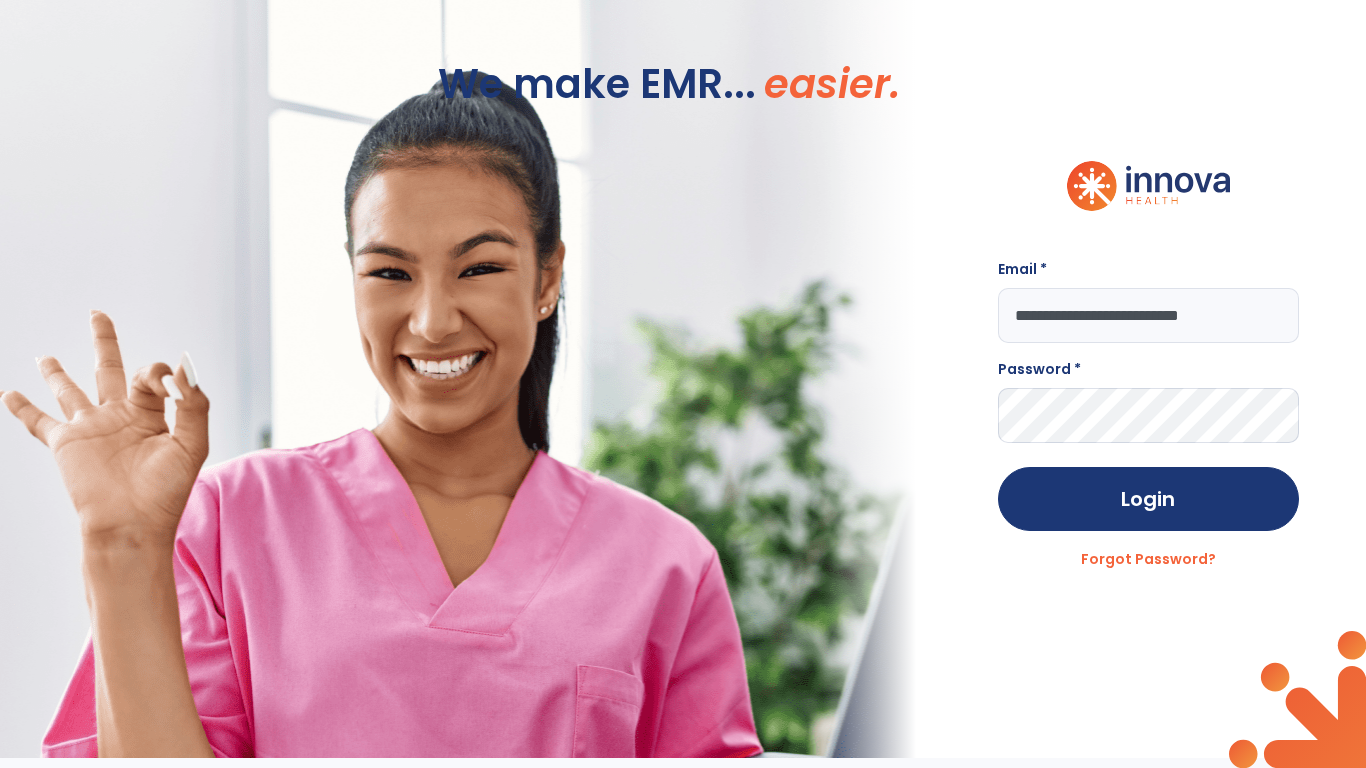 type on "**********" 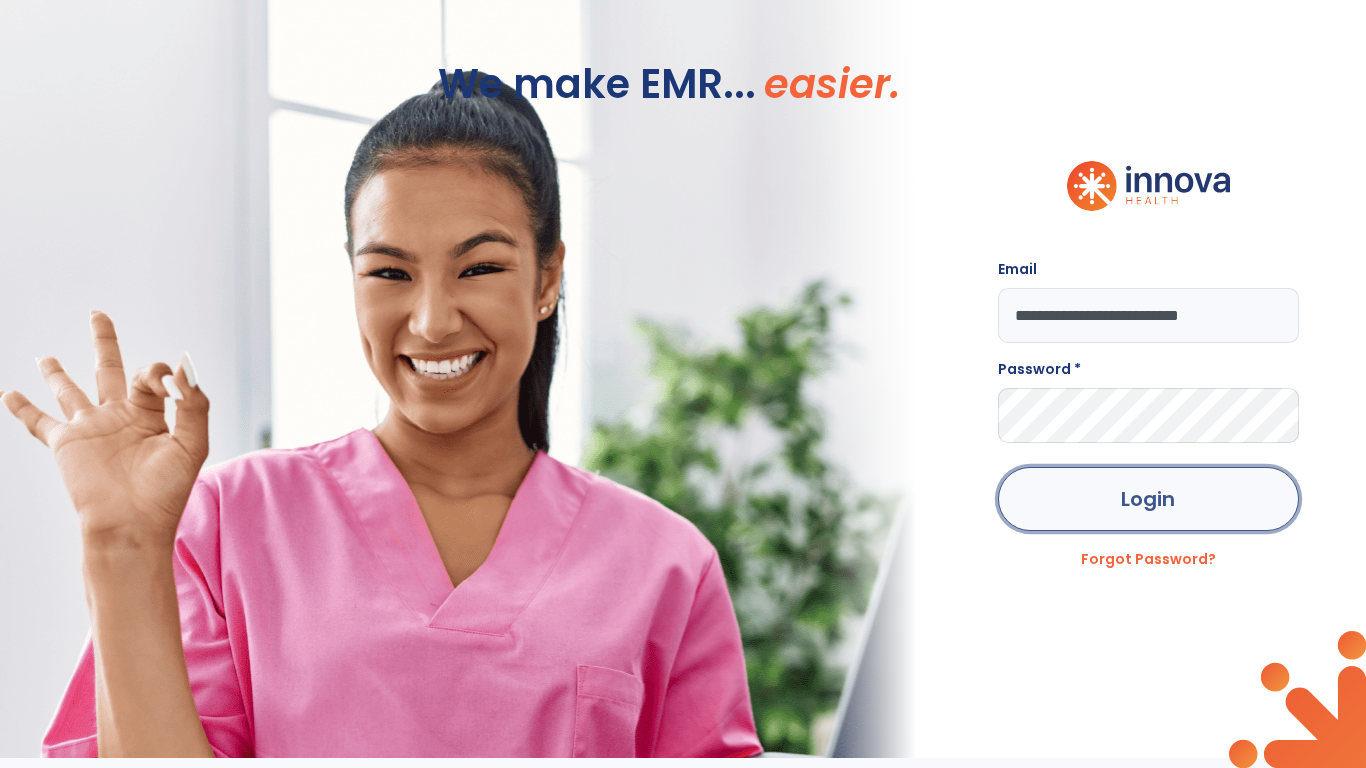 click on "Login" 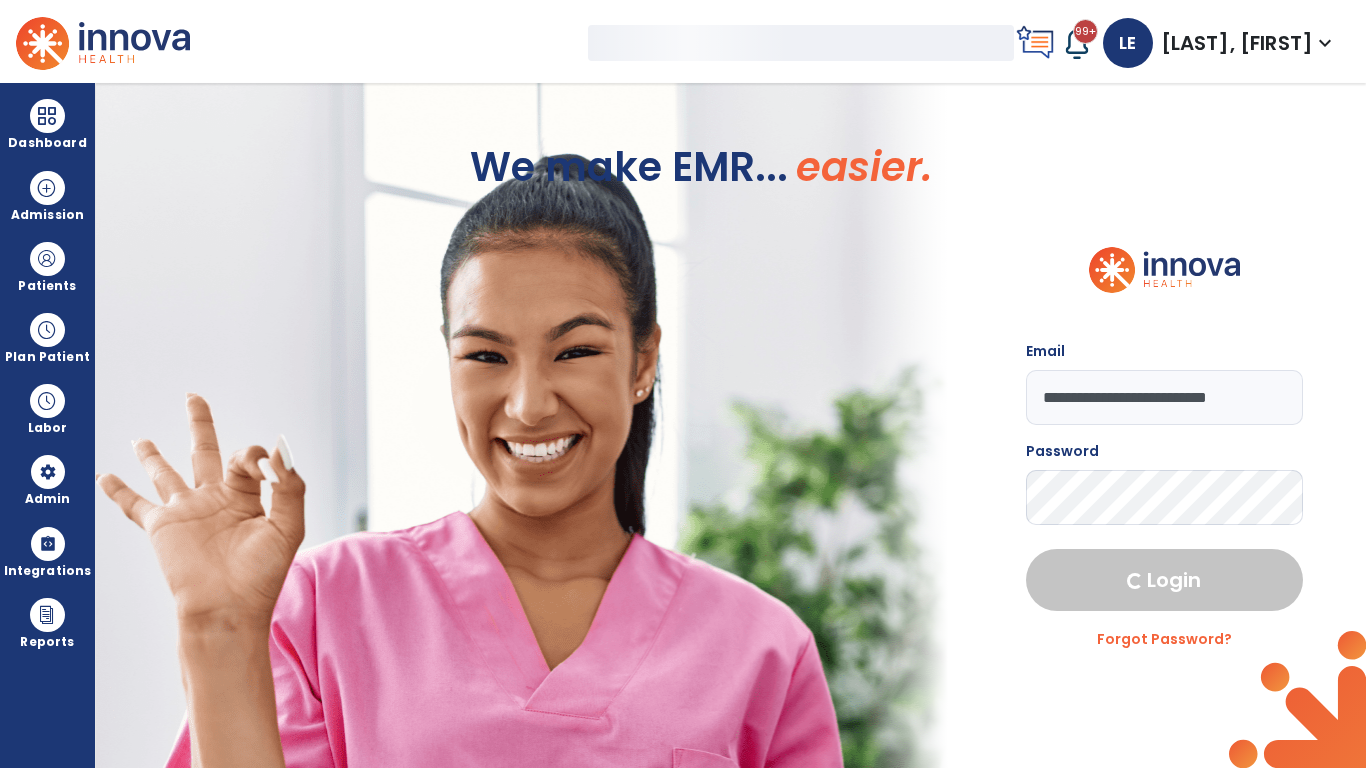 select on "***" 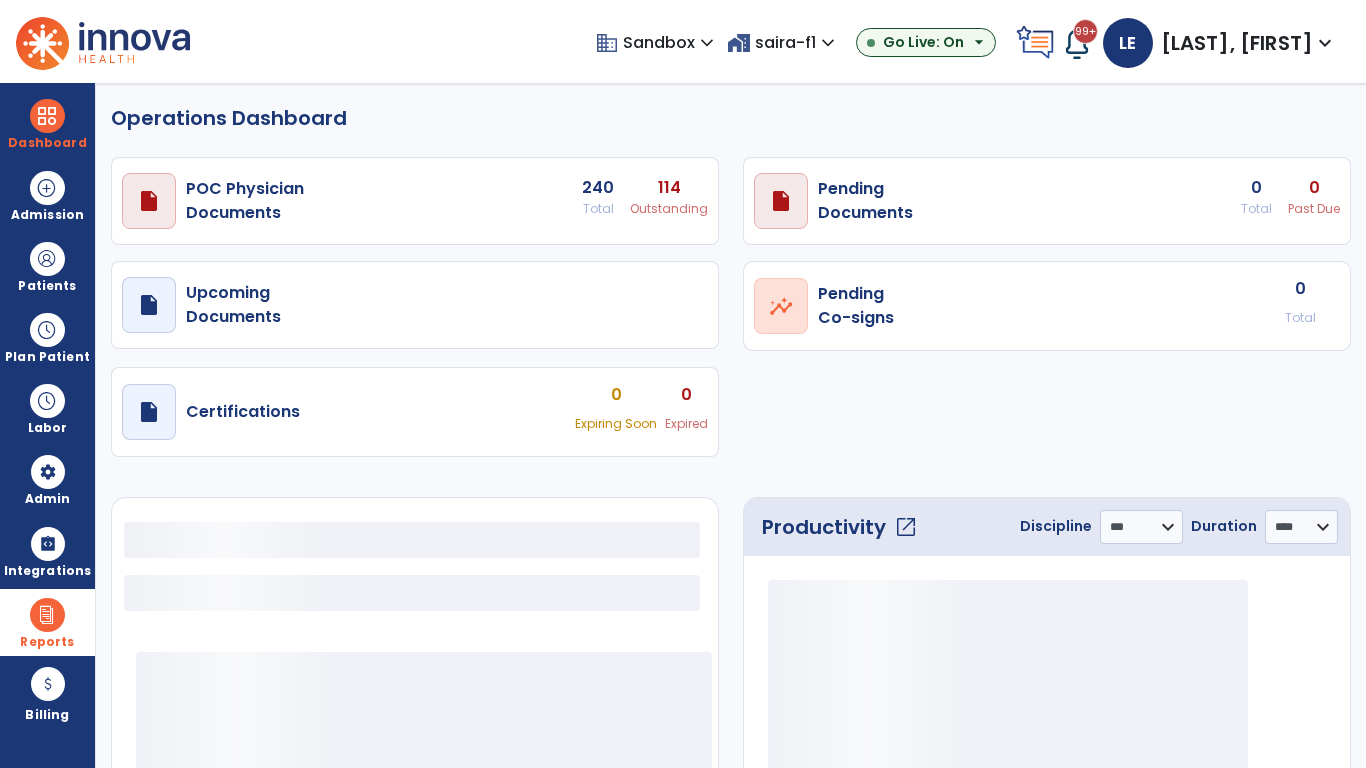 click at bounding box center [47, 615] 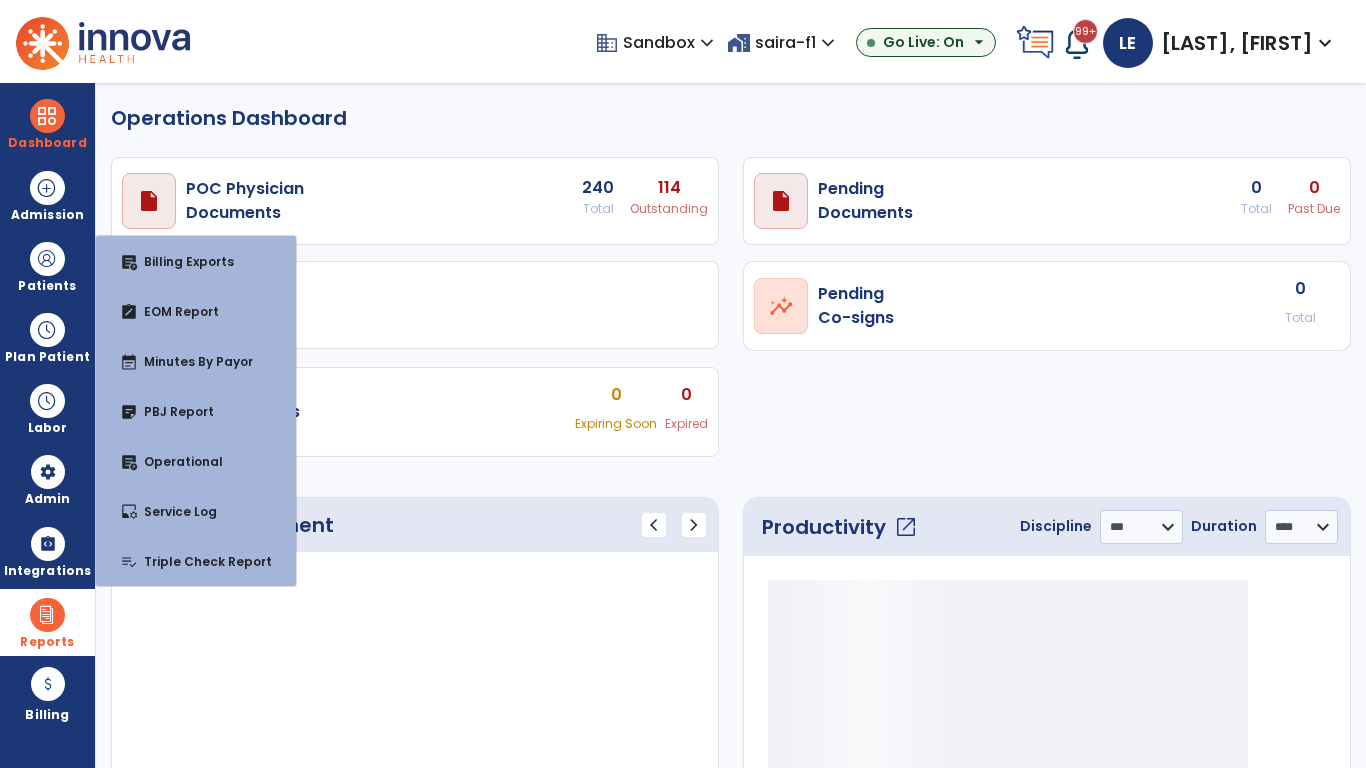 select on "***" 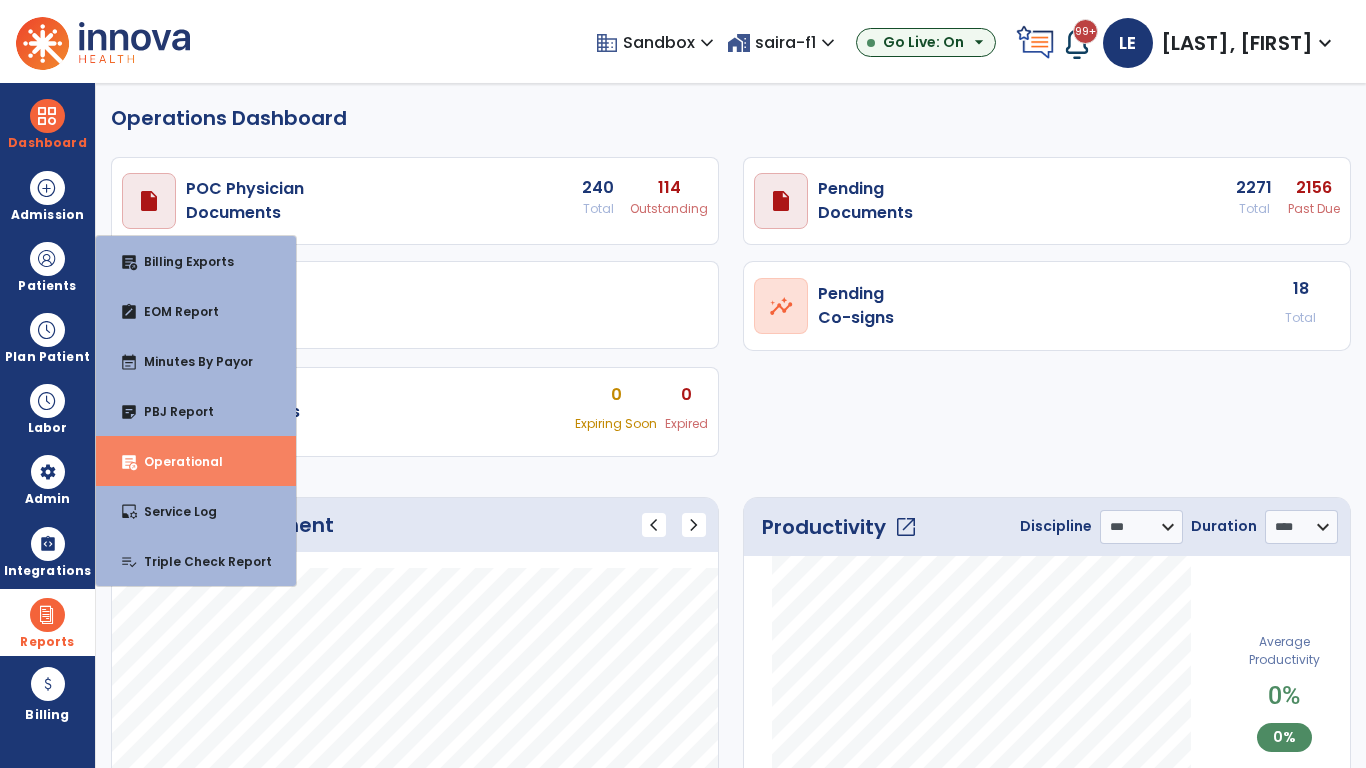 click on "Operational" at bounding box center (175, 461) 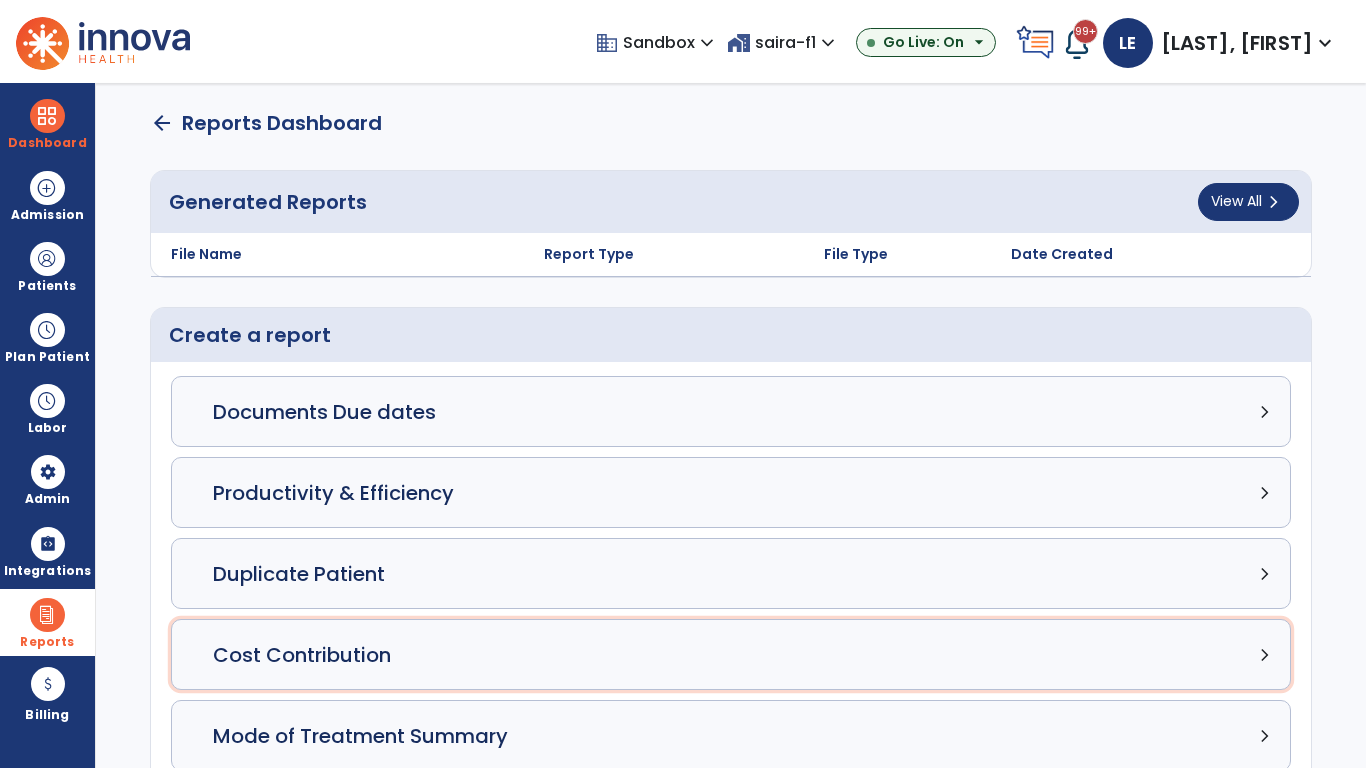 click on "Cost Contribution chevron_right" 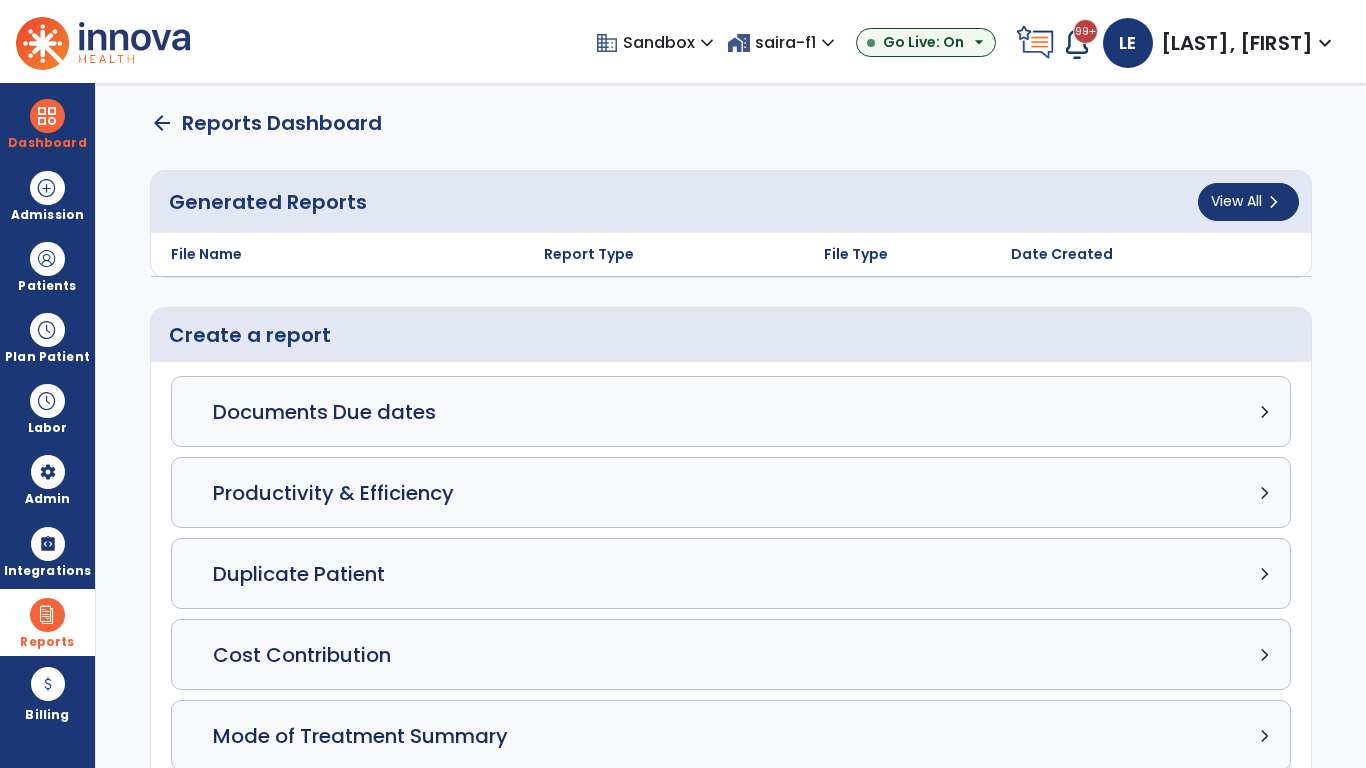 select on "*****" 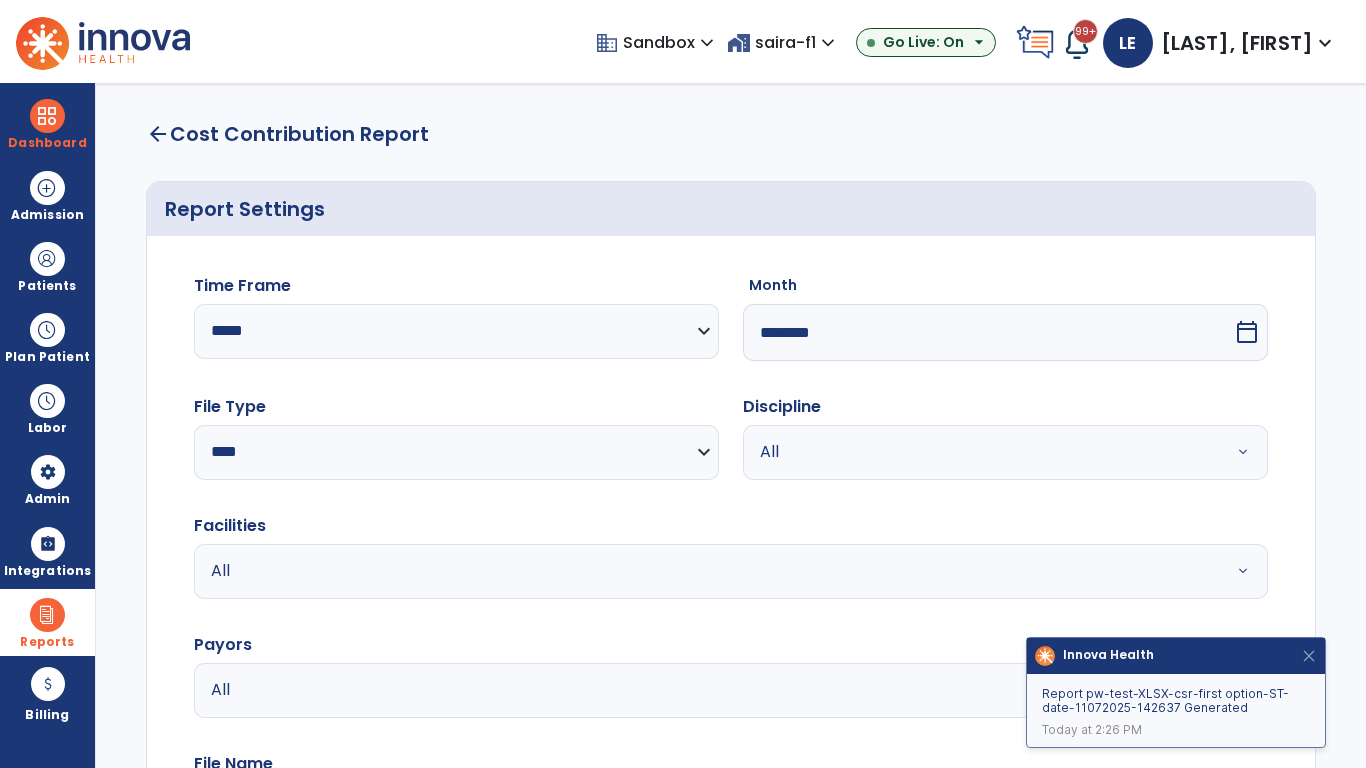select on "*****" 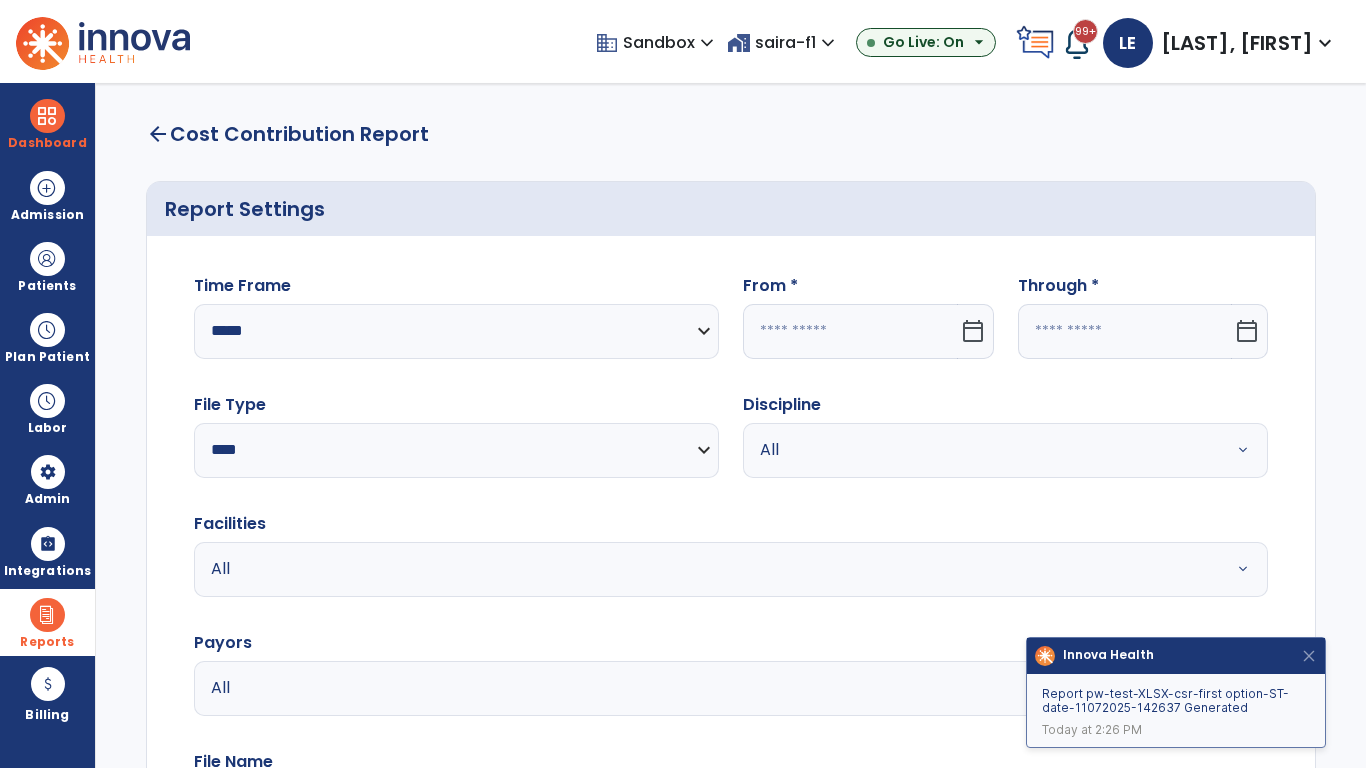 click 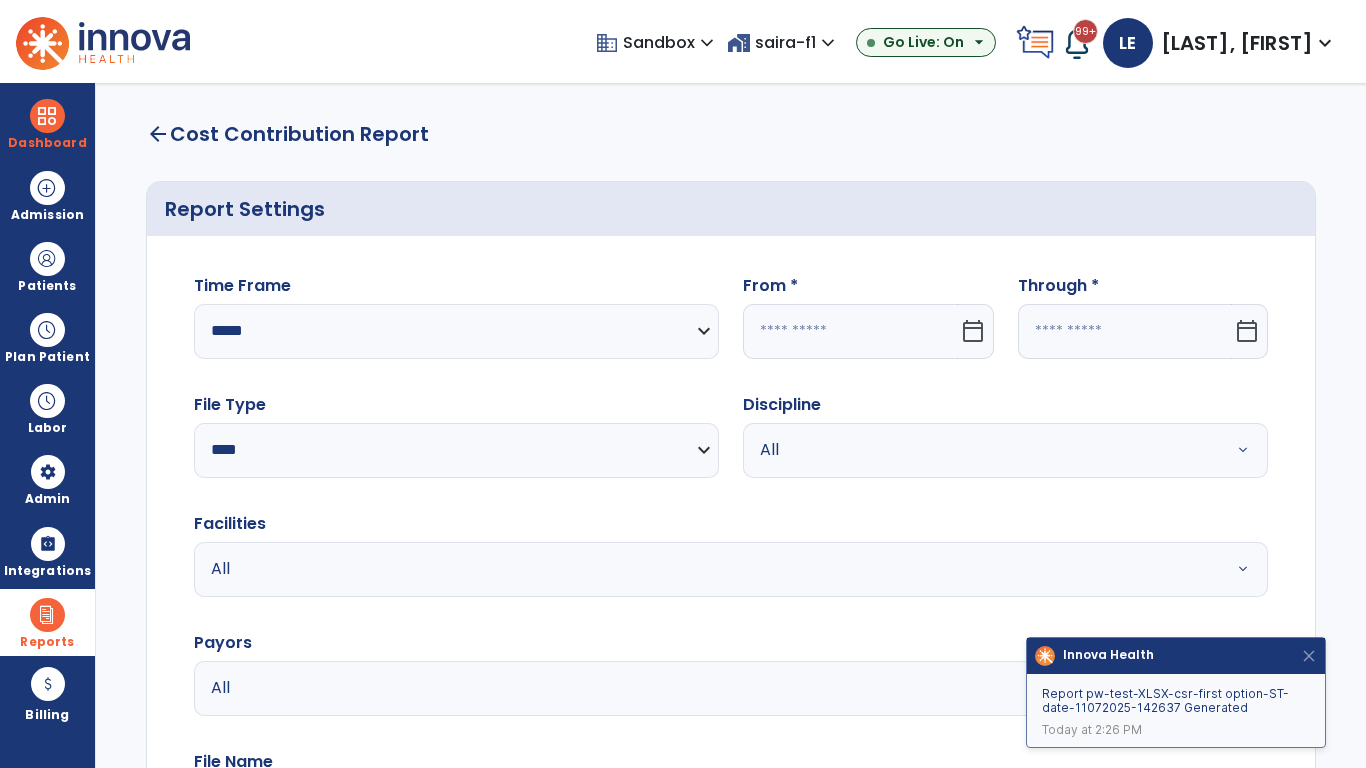select on "*" 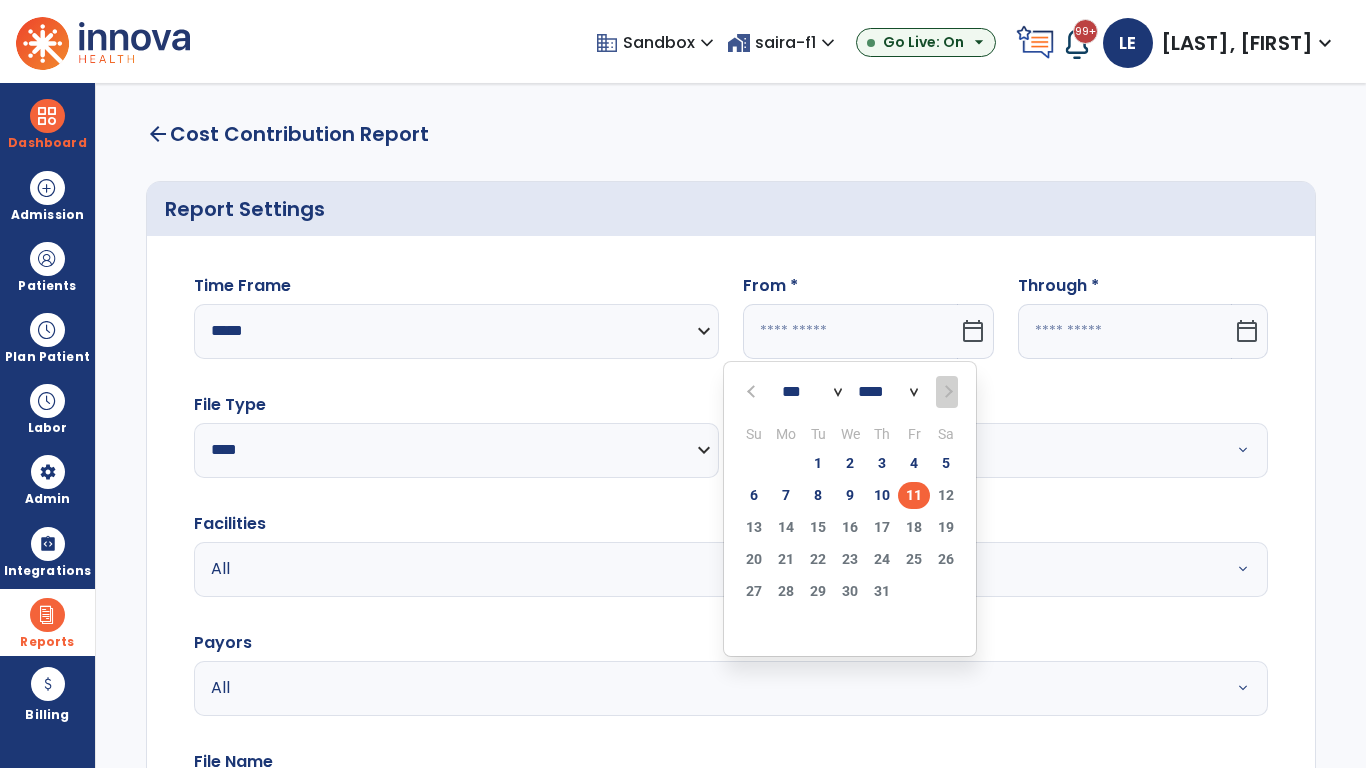 select on "****" 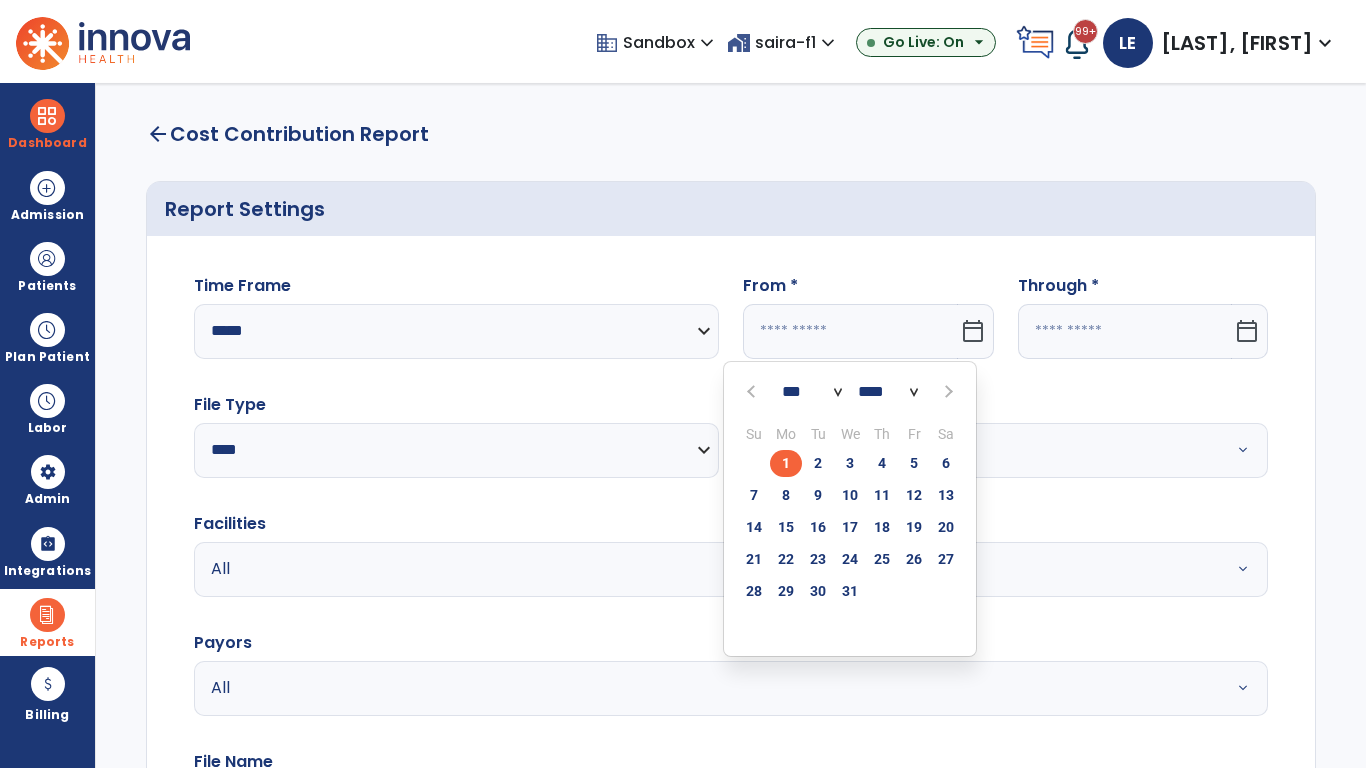 select on "**" 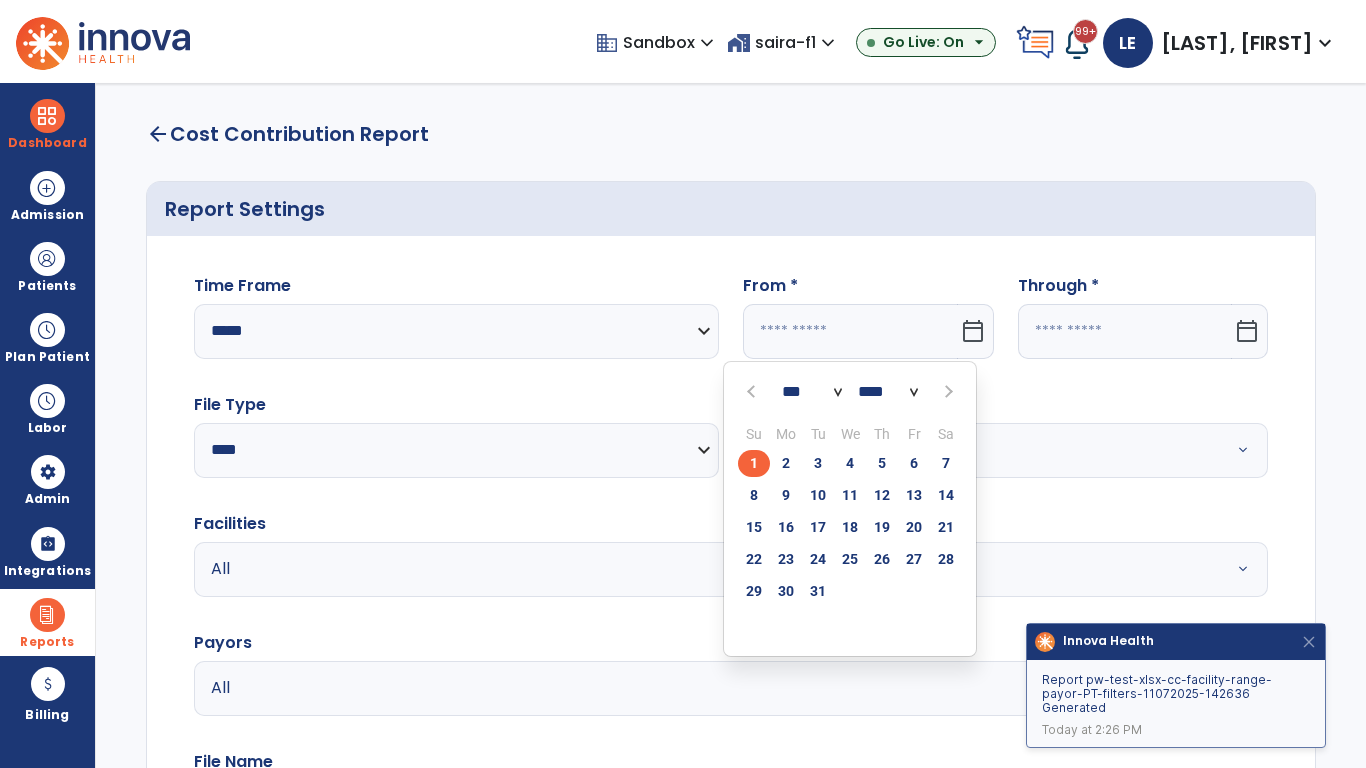 click on "1" 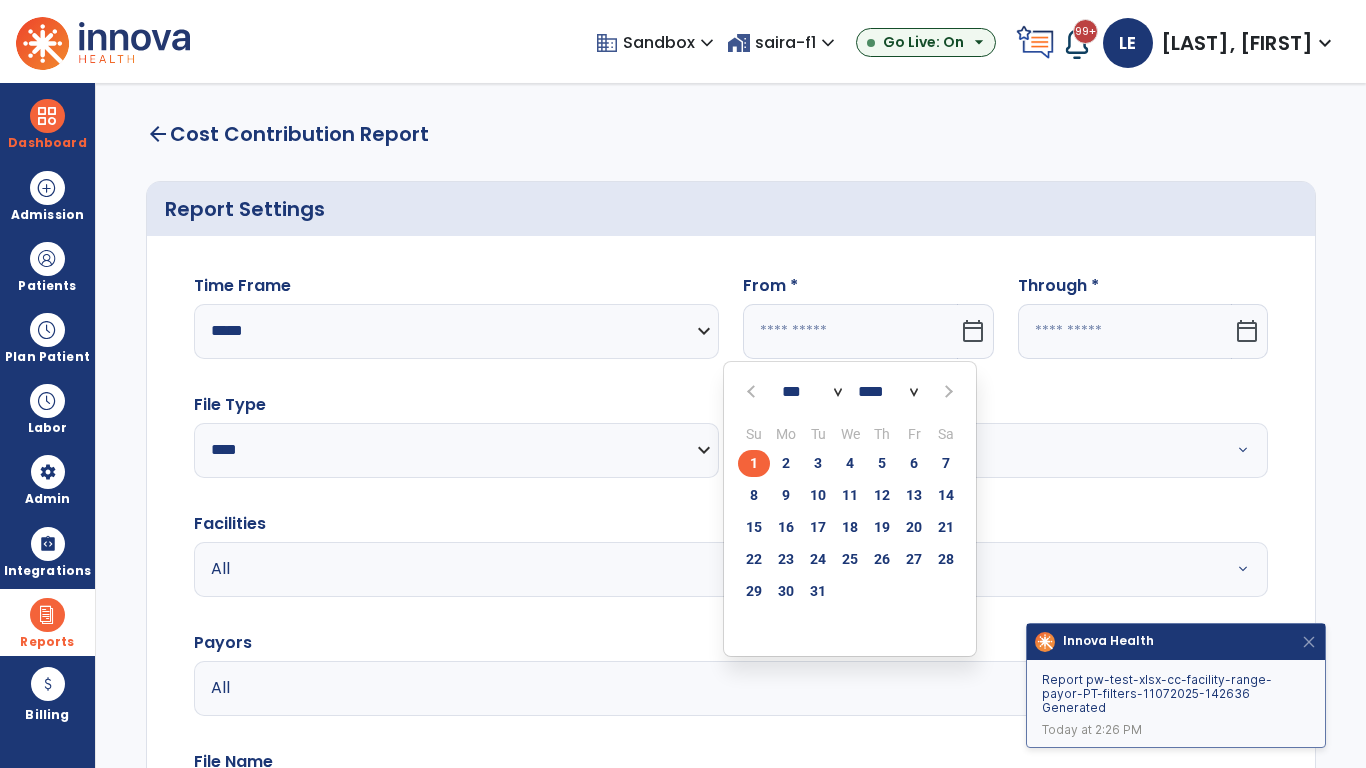 type on "**********" 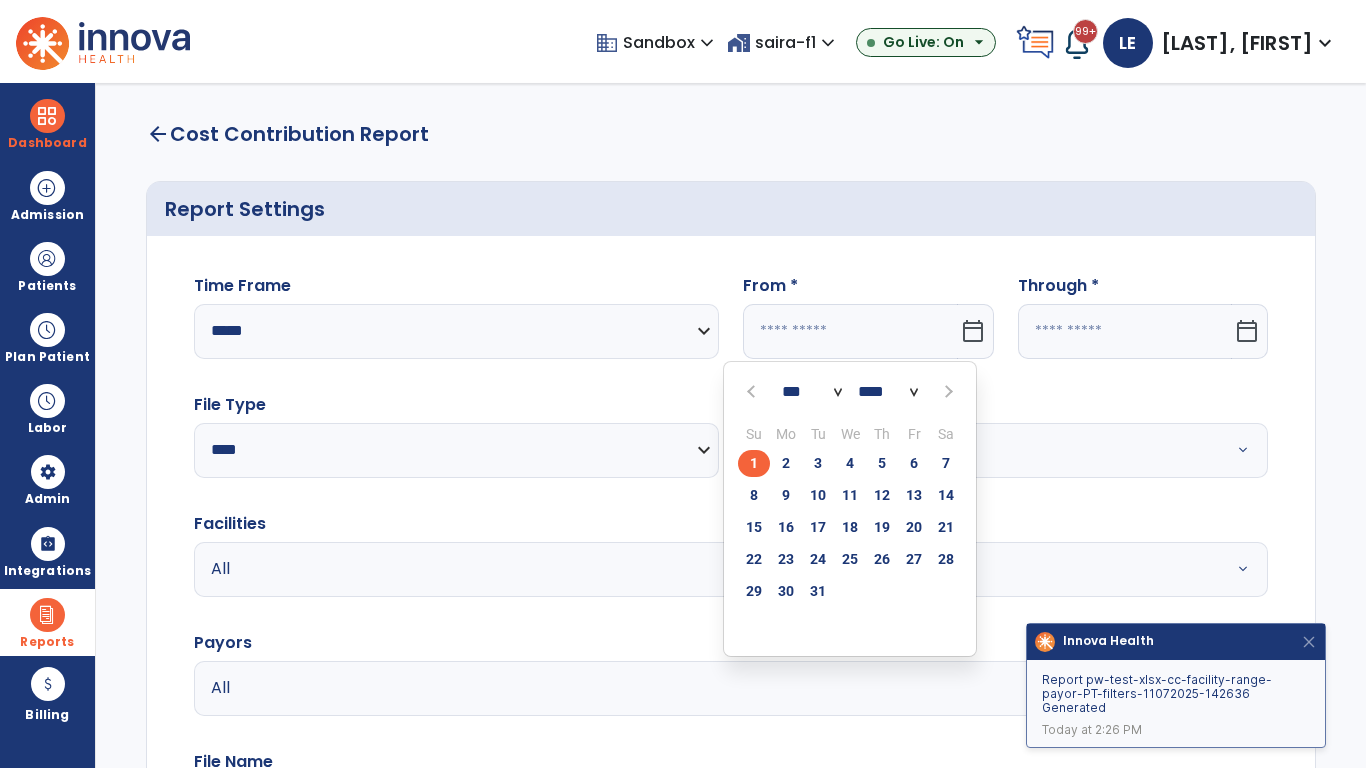 type on "*********" 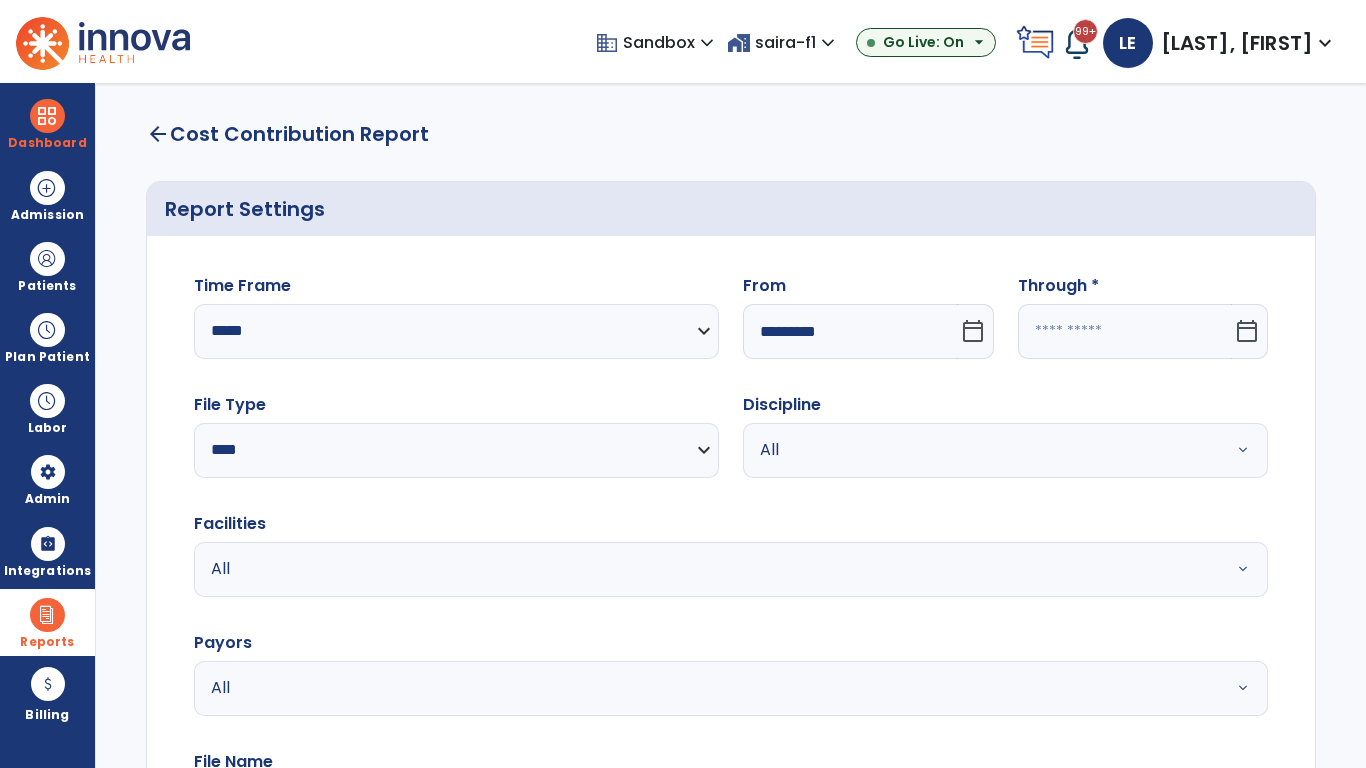 click 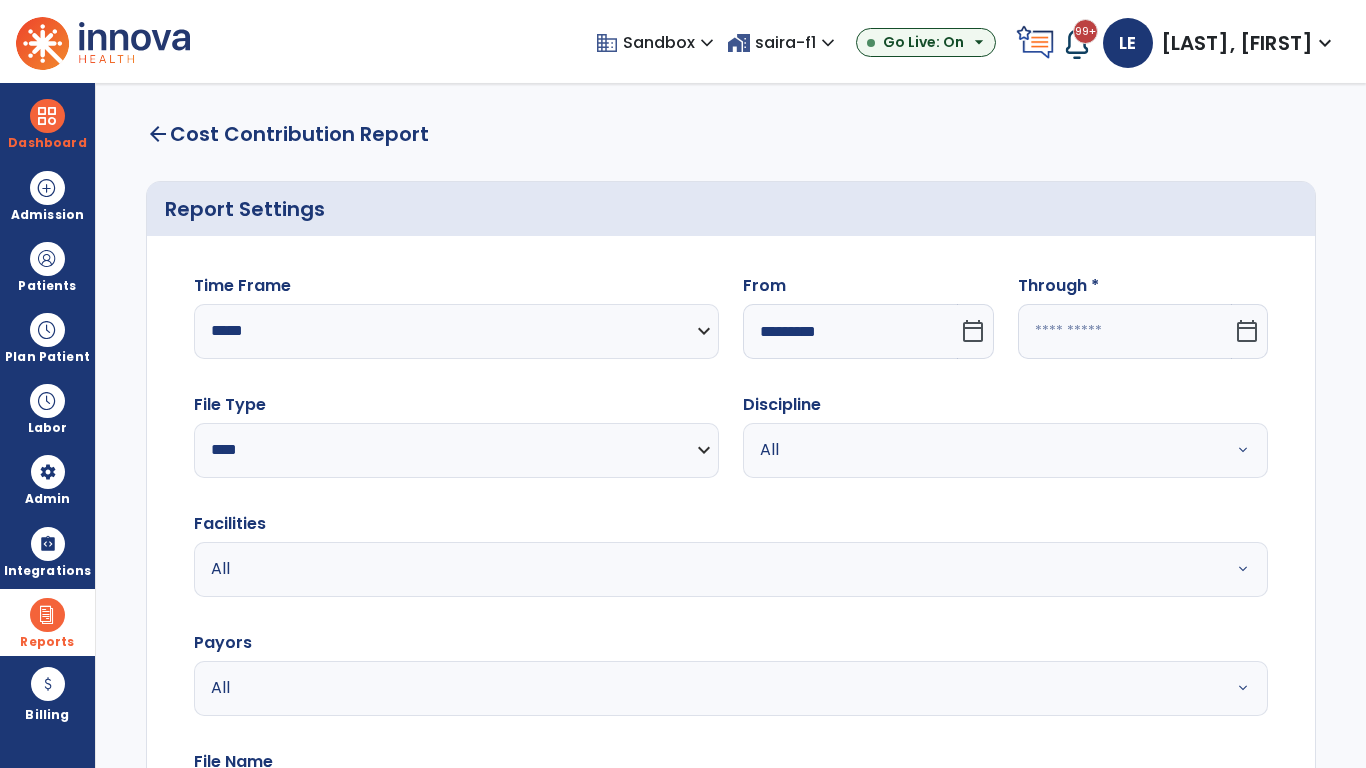 select on "*" 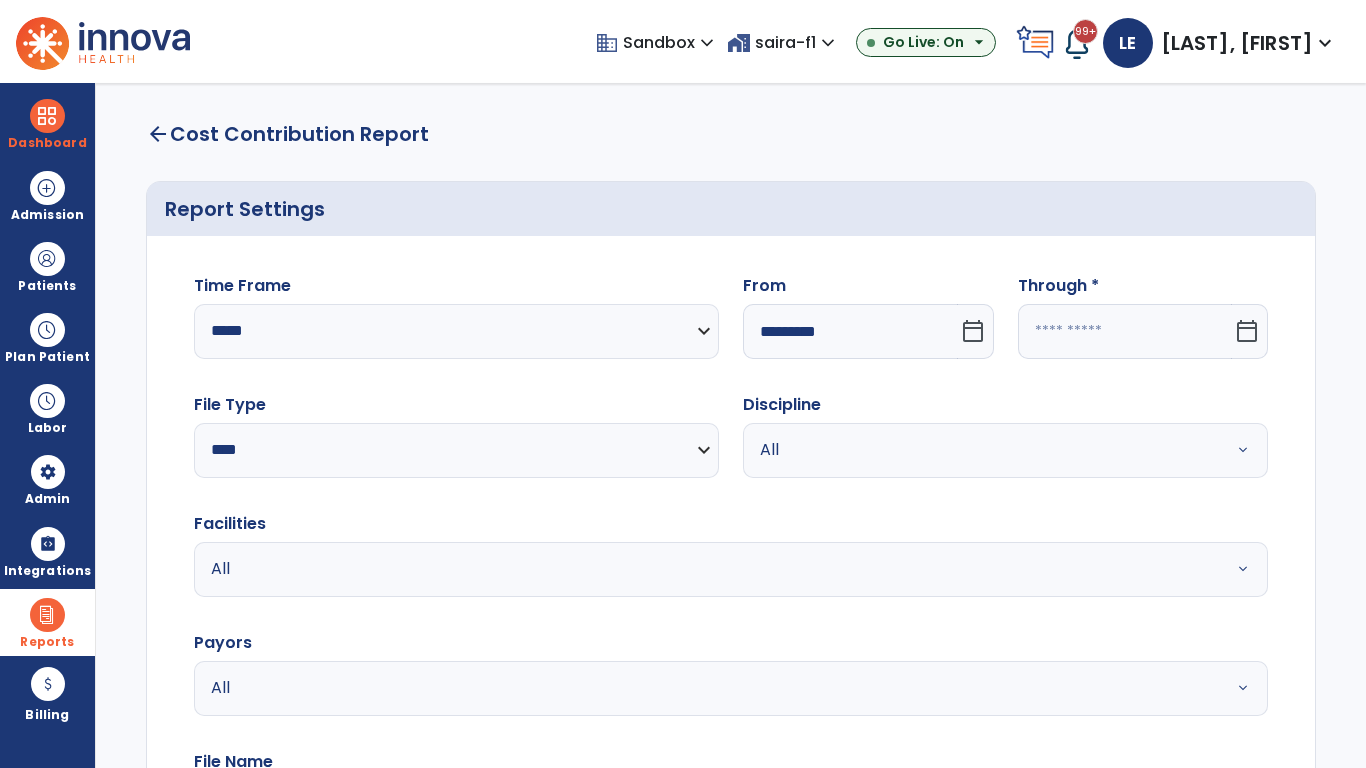 select on "****" 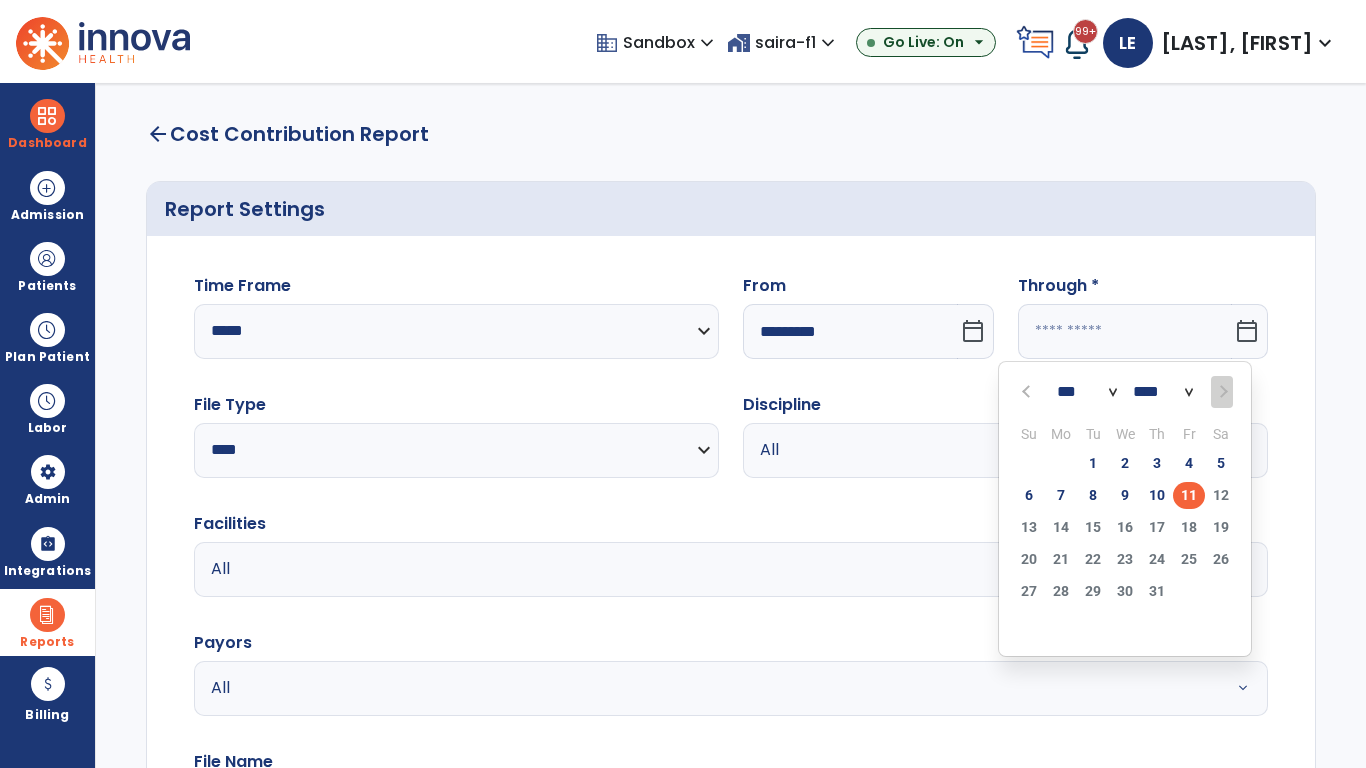 select on "*" 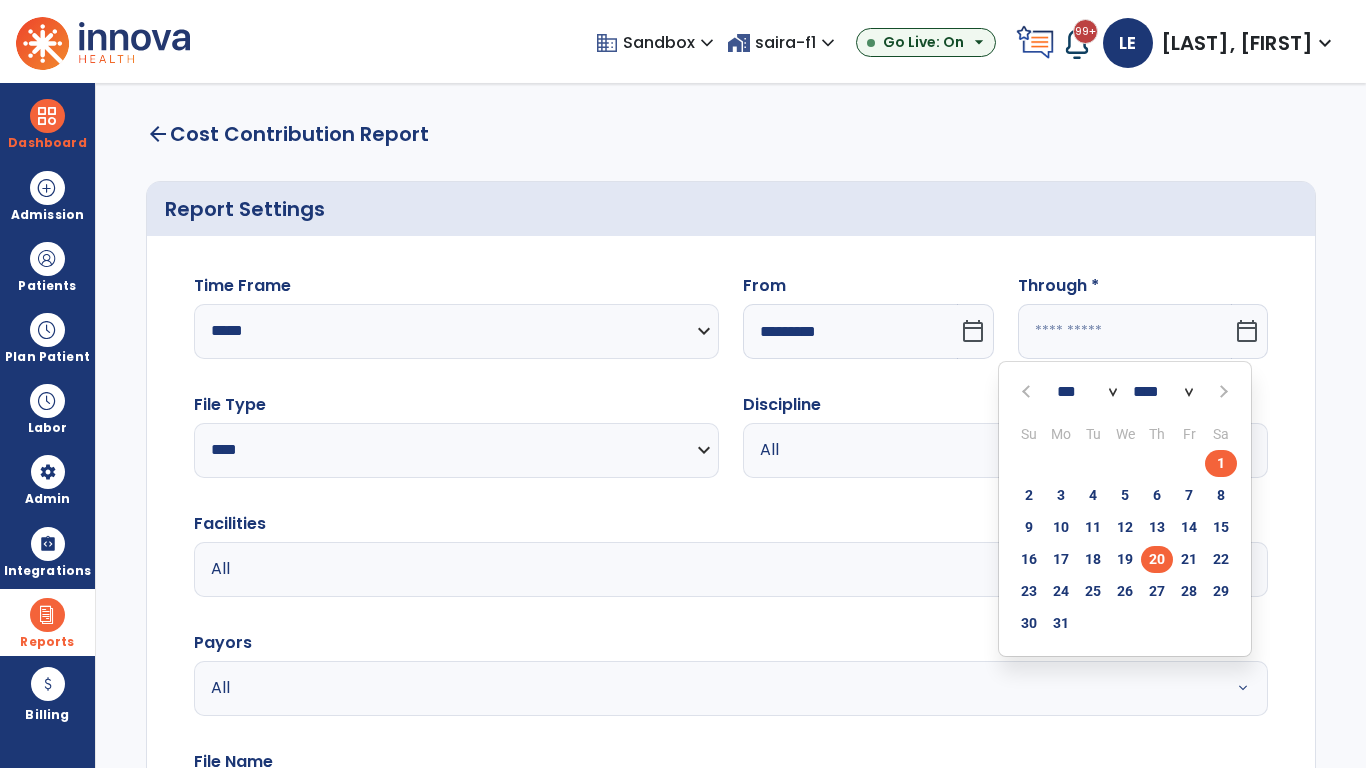click on "20" 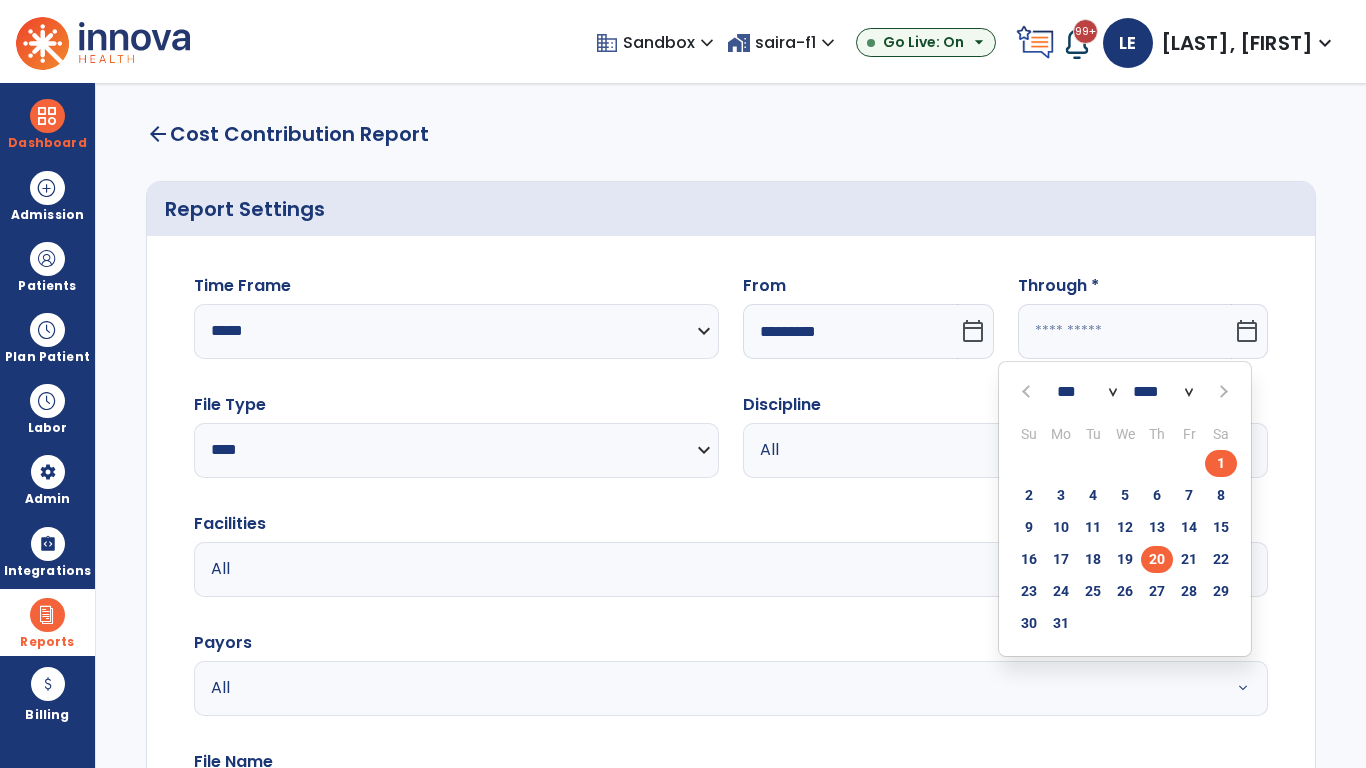 type on "**********" 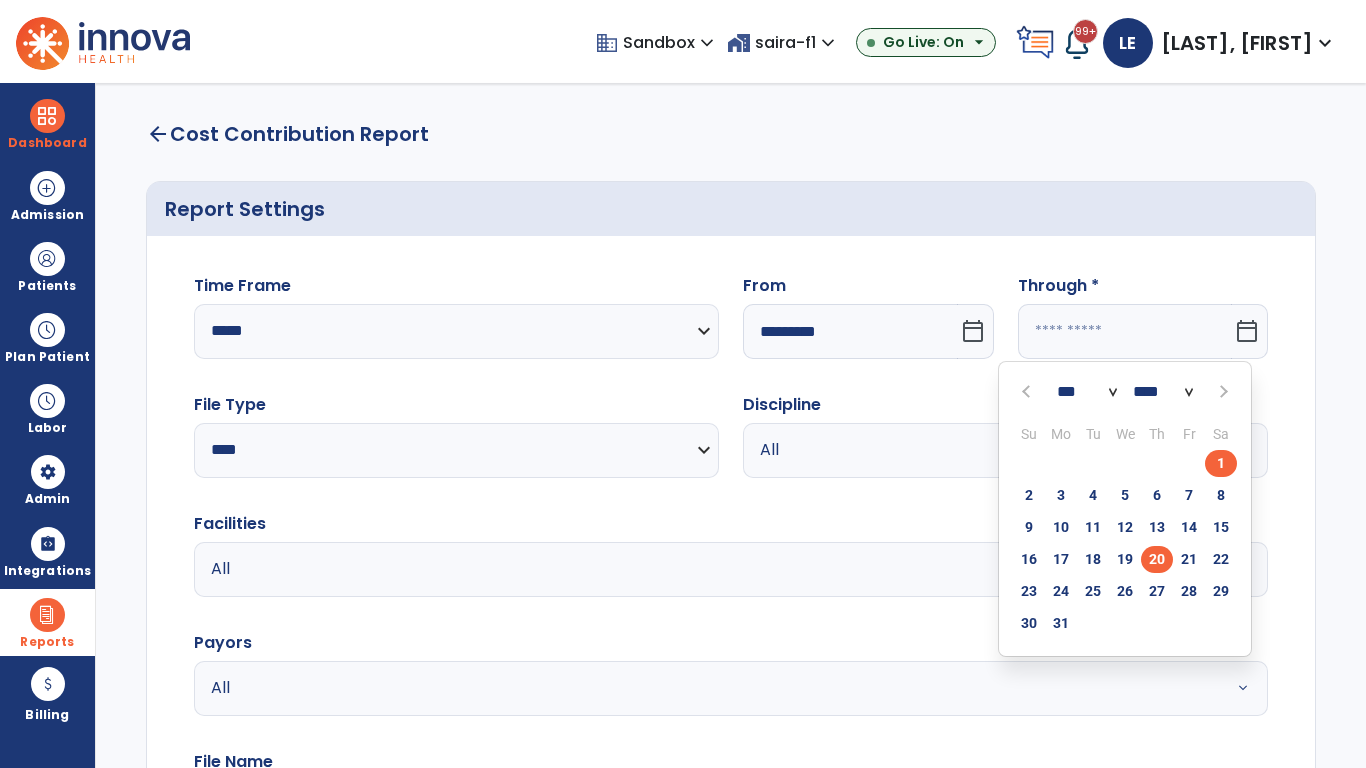 type on "*********" 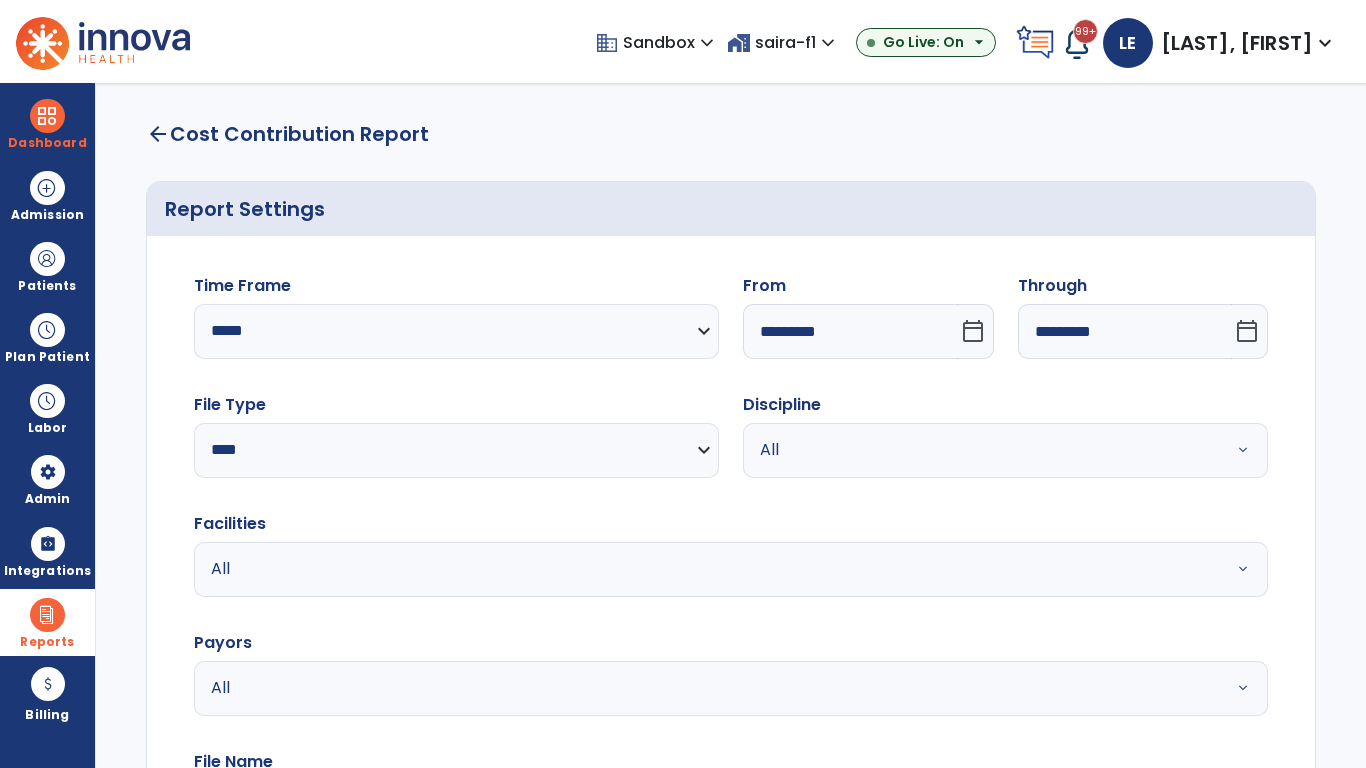 click on "All" at bounding box center [981, 450] 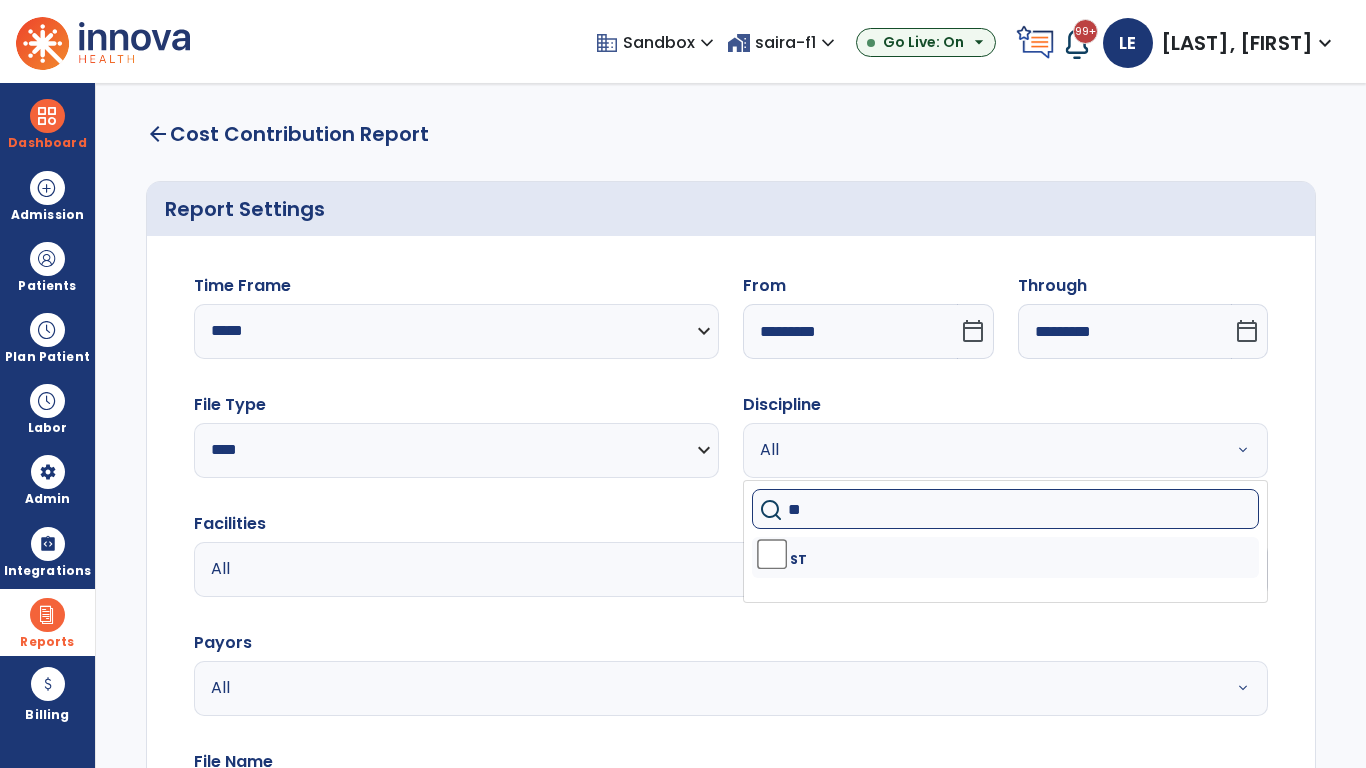 type on "**" 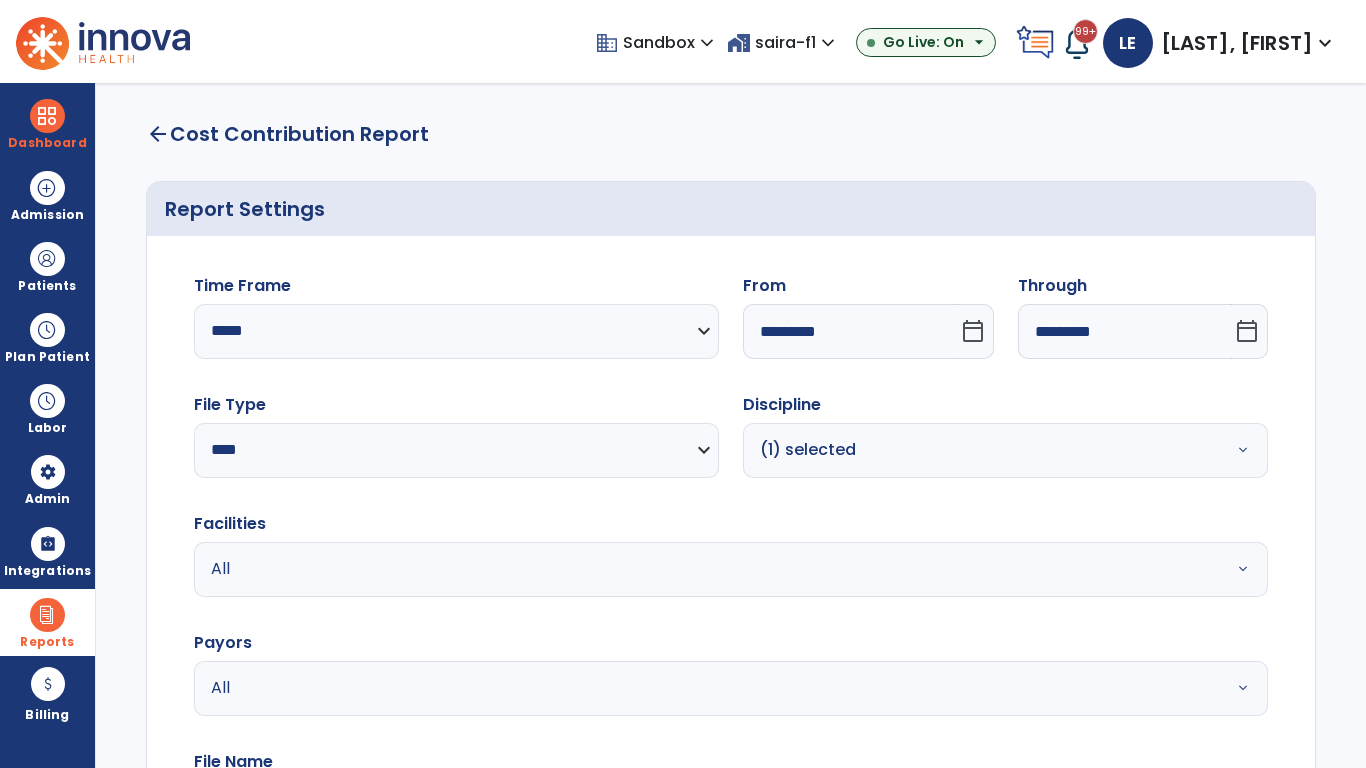 scroll, scrollTop: 51, scrollLeft: 0, axis: vertical 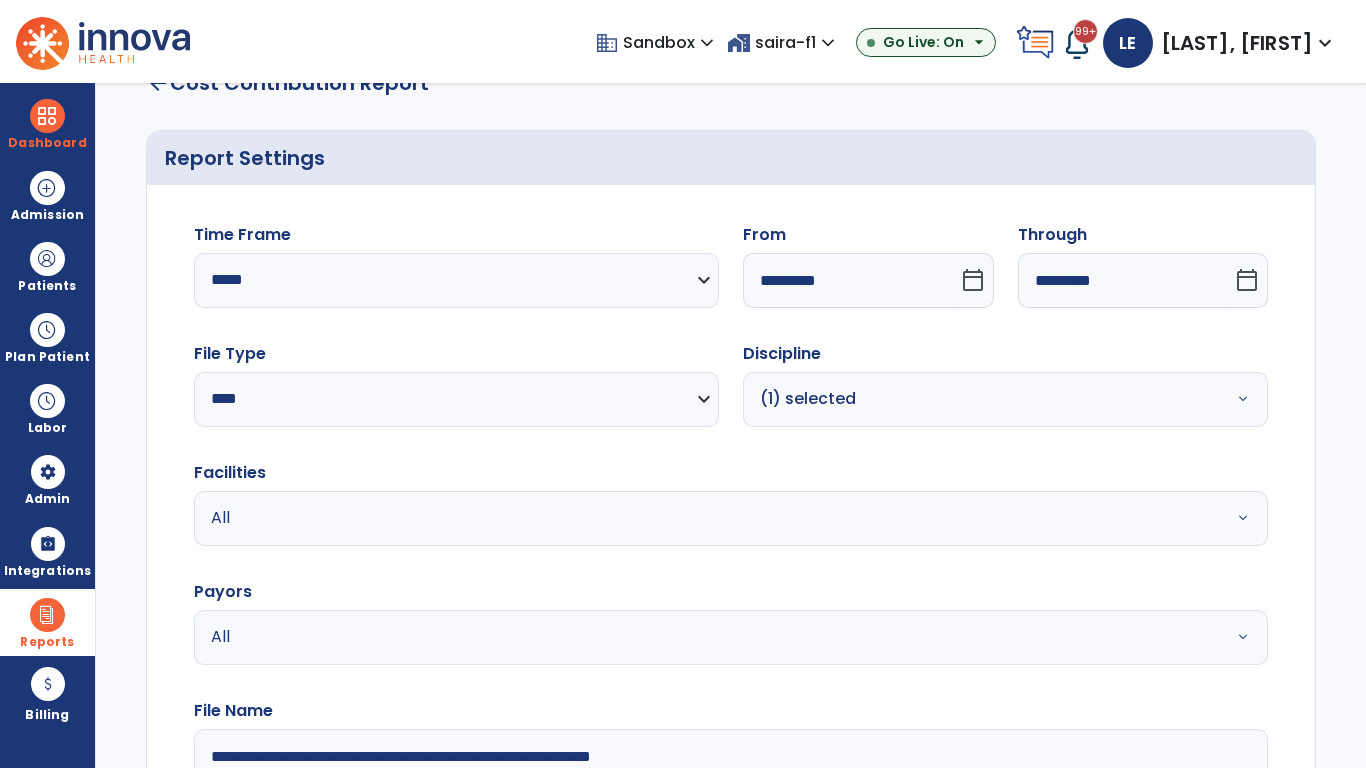 type on "**********" 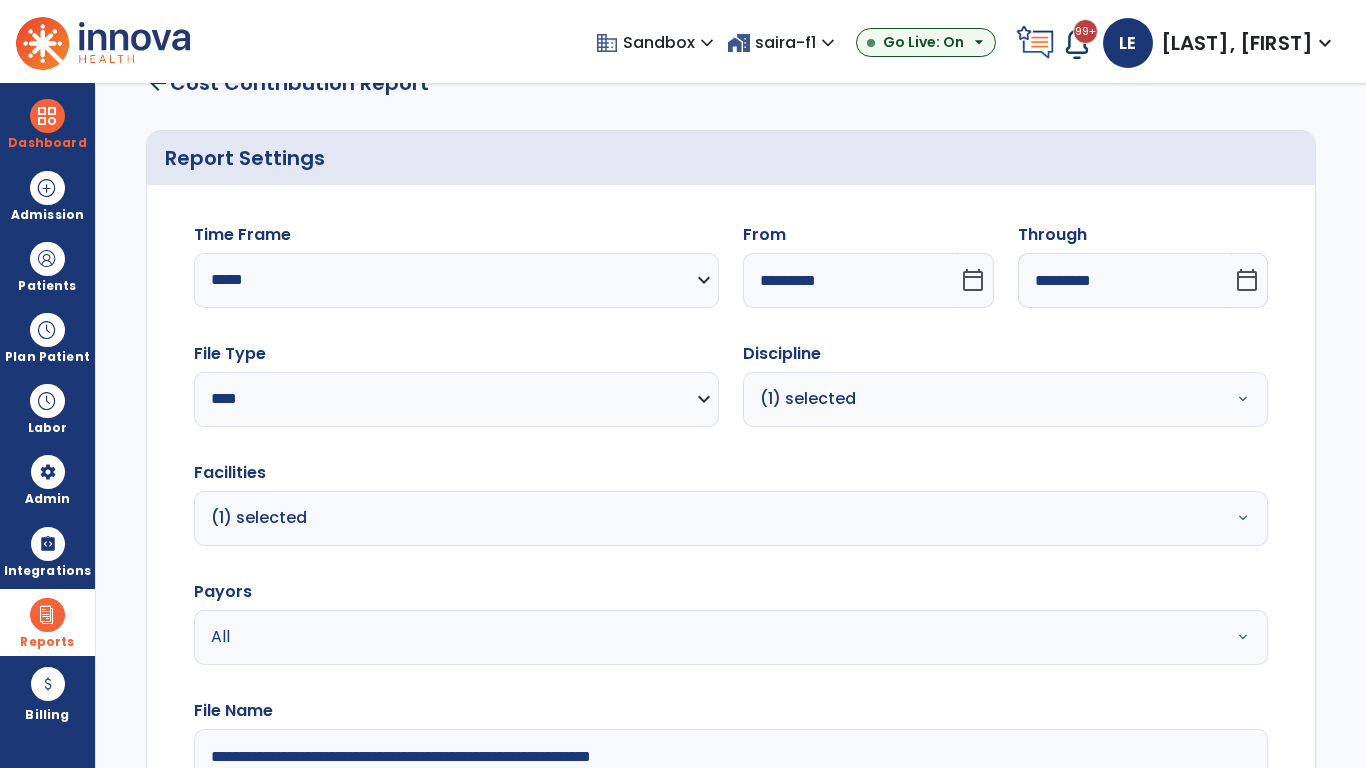 click on "All" at bounding box center [679, 637] 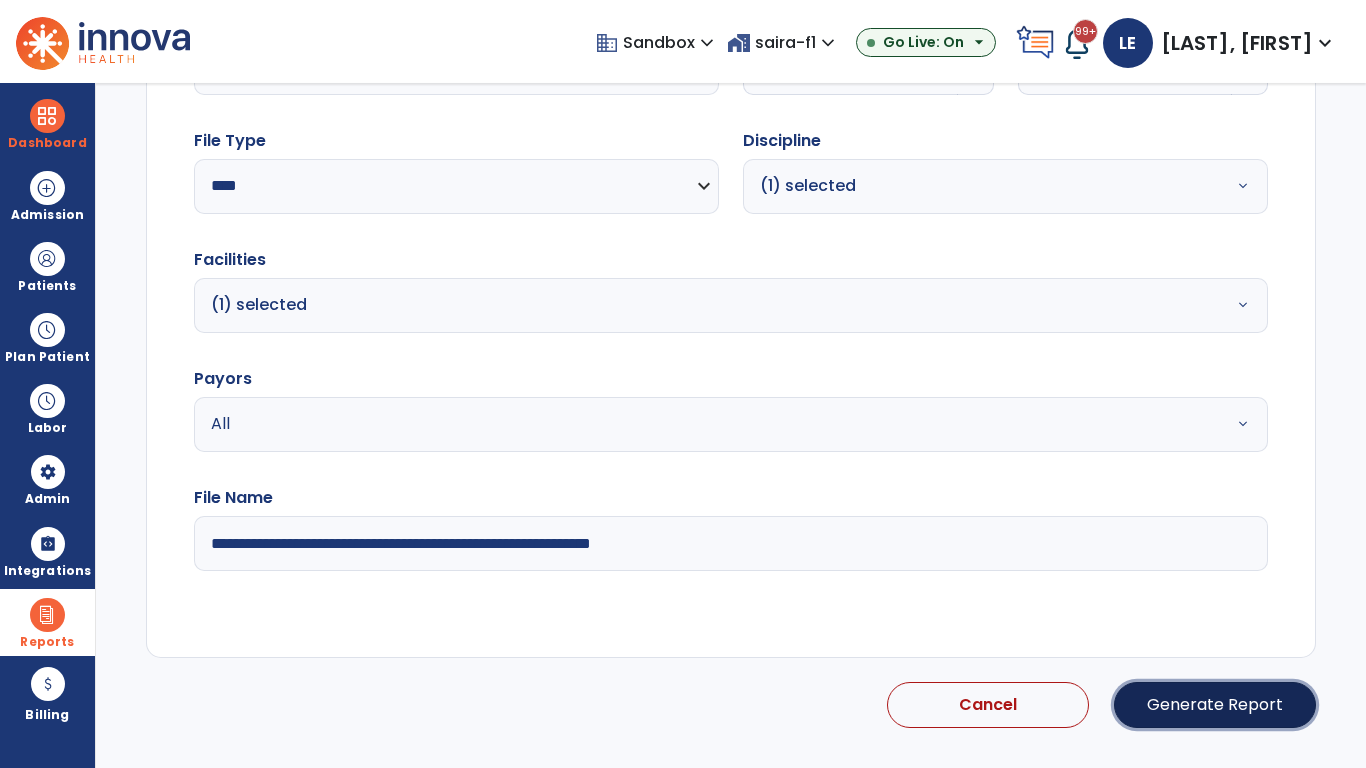 click on "Generate Report" 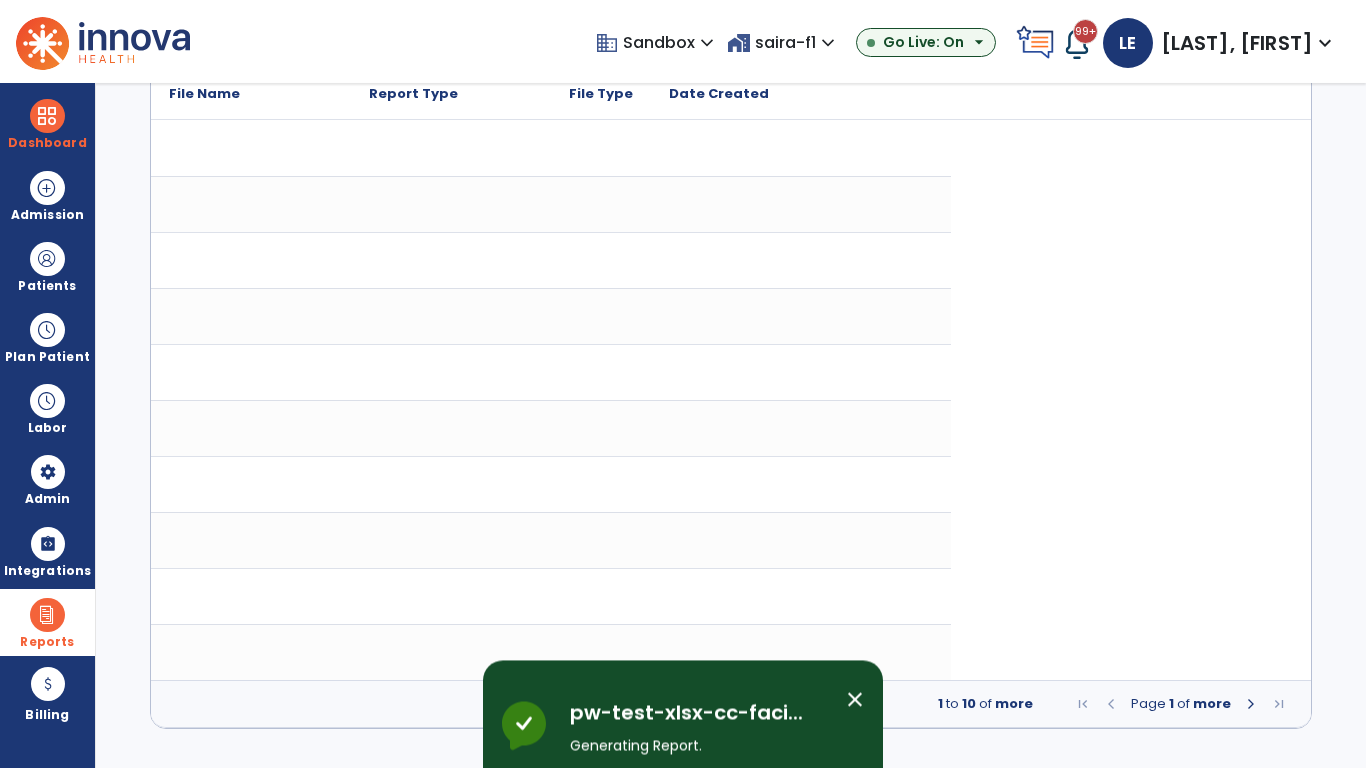 scroll, scrollTop: 0, scrollLeft: 0, axis: both 